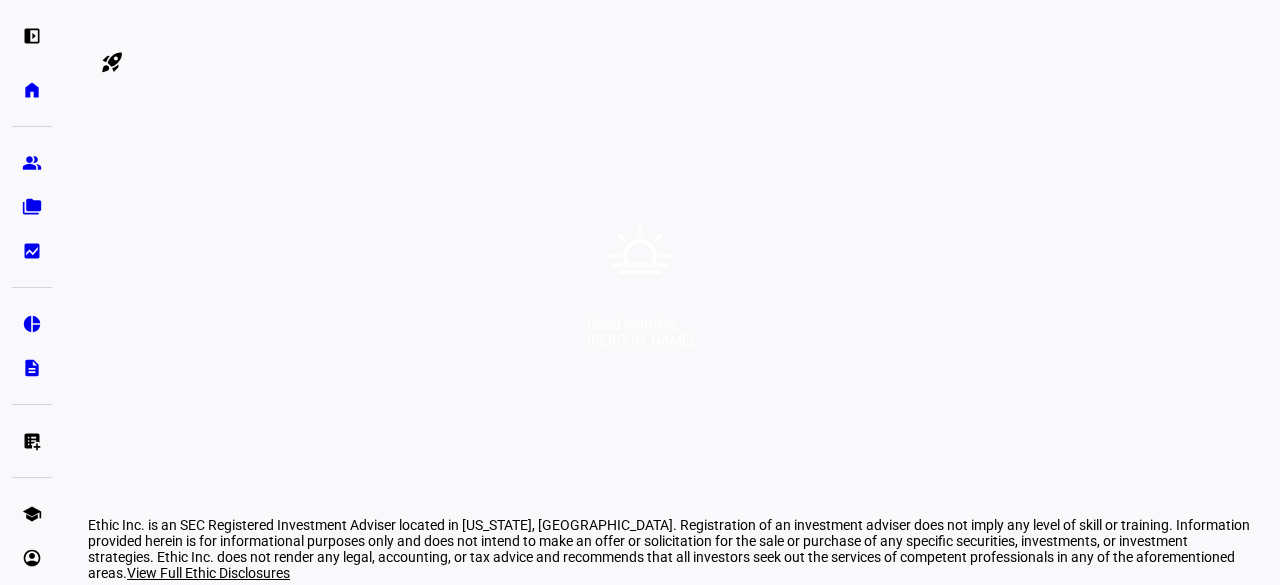scroll, scrollTop: 0, scrollLeft: 0, axis: both 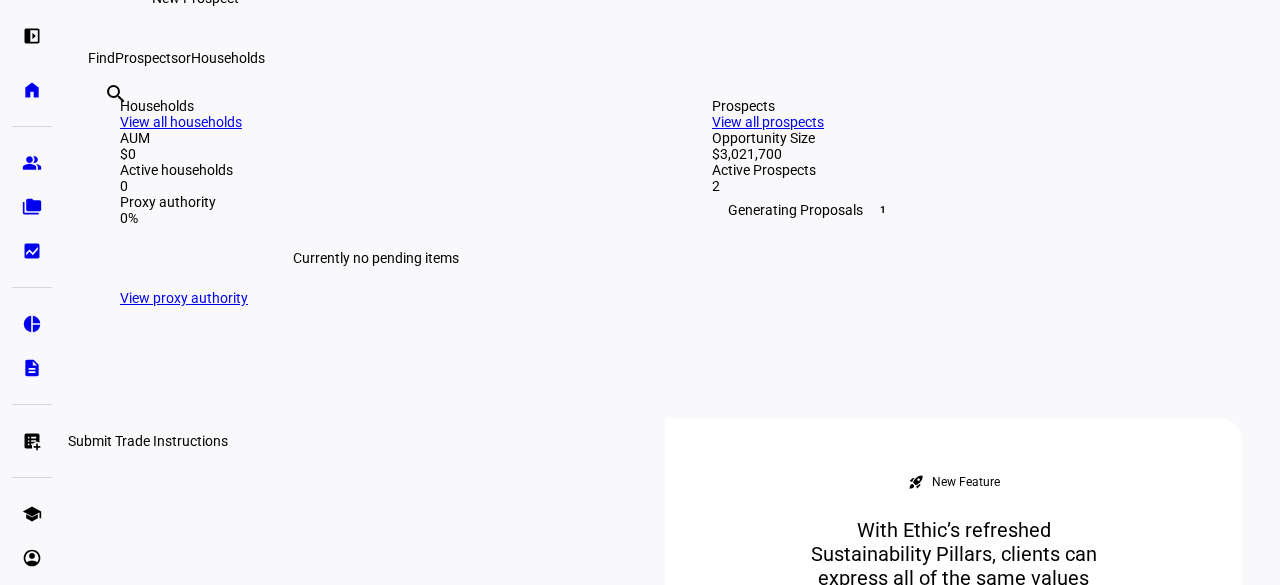 click on "list_alt_add" at bounding box center (32, 441) 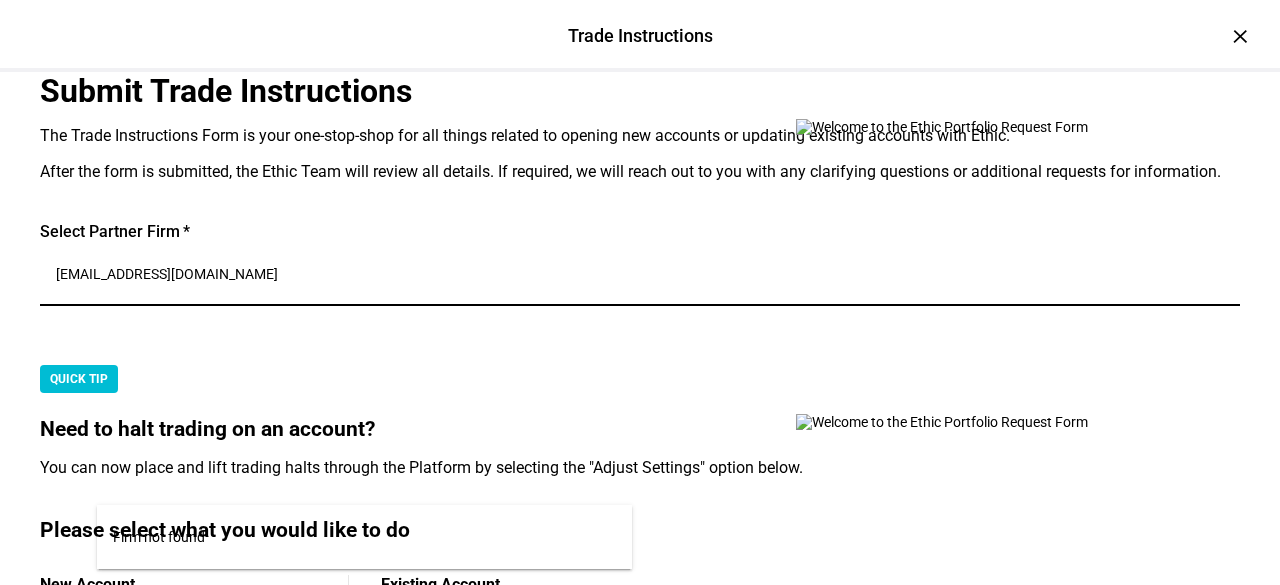 scroll, scrollTop: 300, scrollLeft: 0, axis: vertical 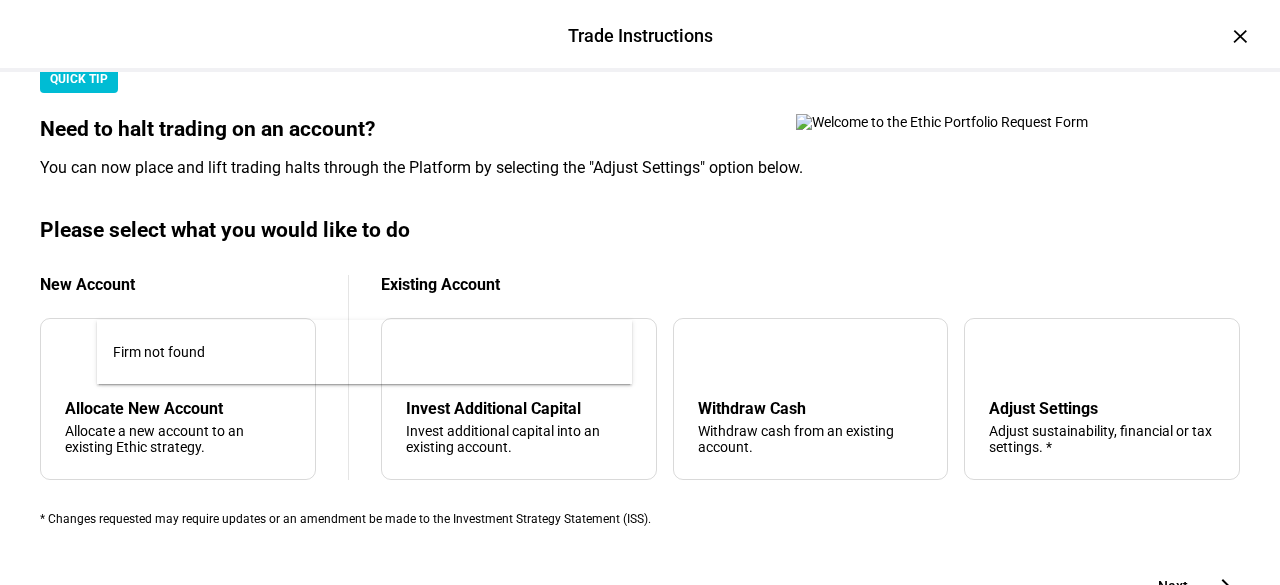 drag, startPoint x: 364, startPoint y: 301, endPoint x: 111, endPoint y: 340, distance: 255.98828 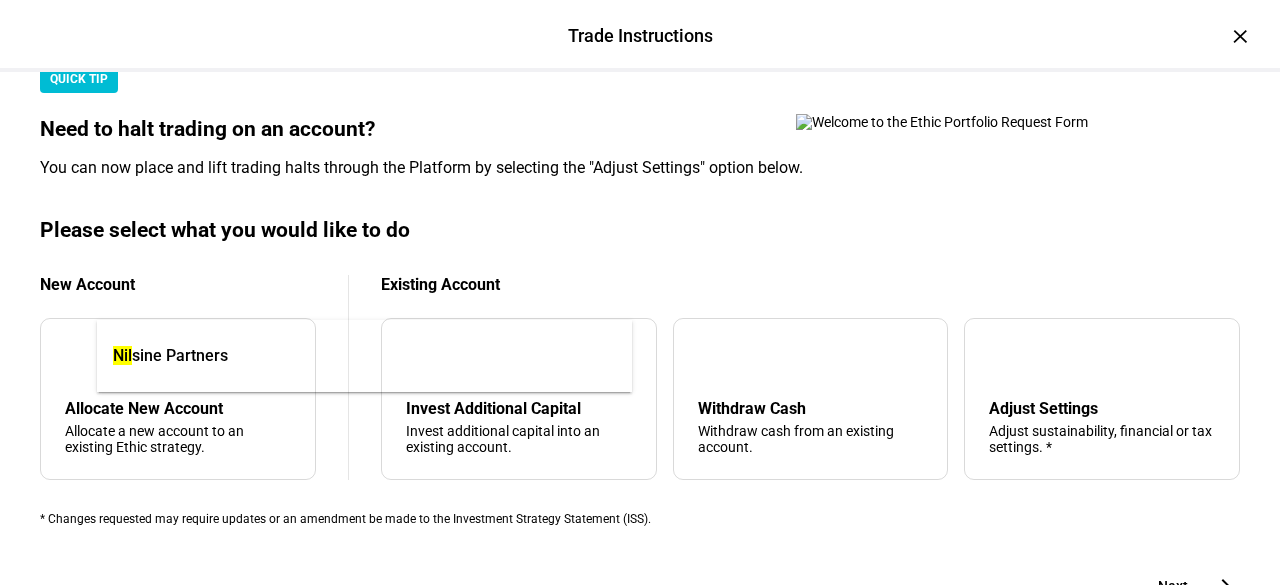 type on "nil" 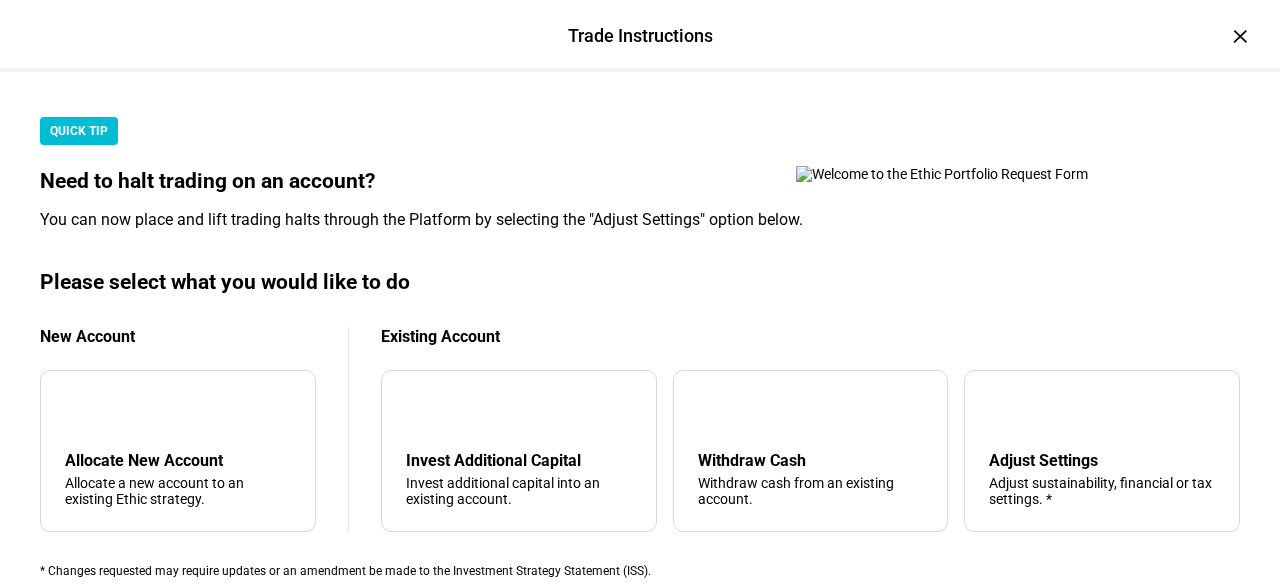 scroll, scrollTop: 1000, scrollLeft: 0, axis: vertical 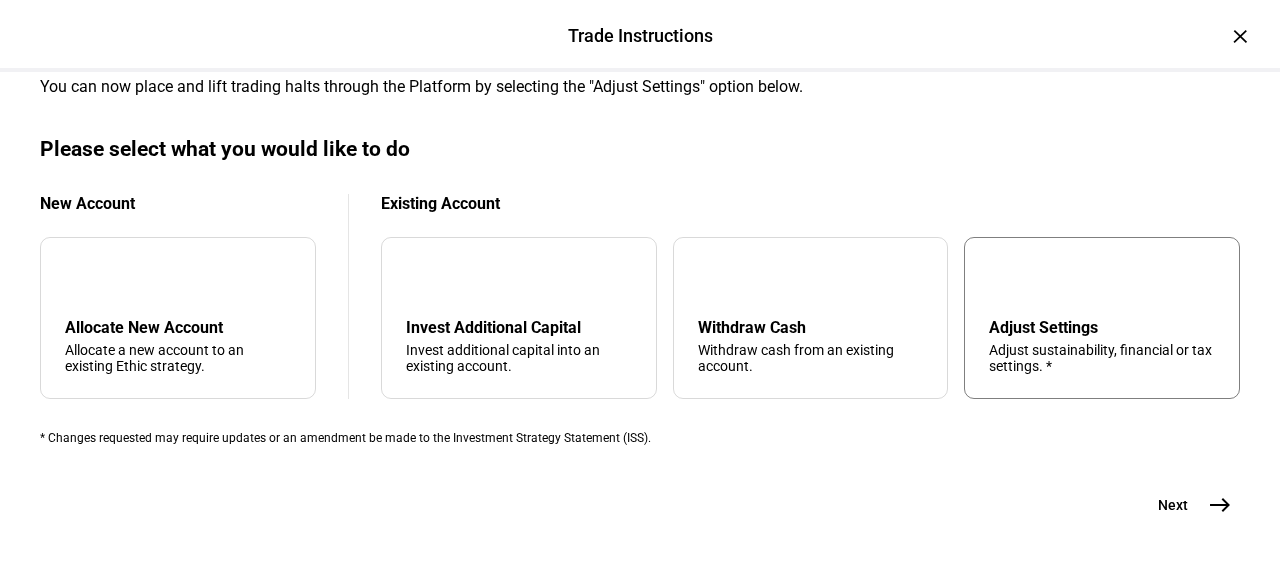 click on "tune Adjust Settings Adjust sustainability, financial or tax settings. *" at bounding box center [1102, 318] 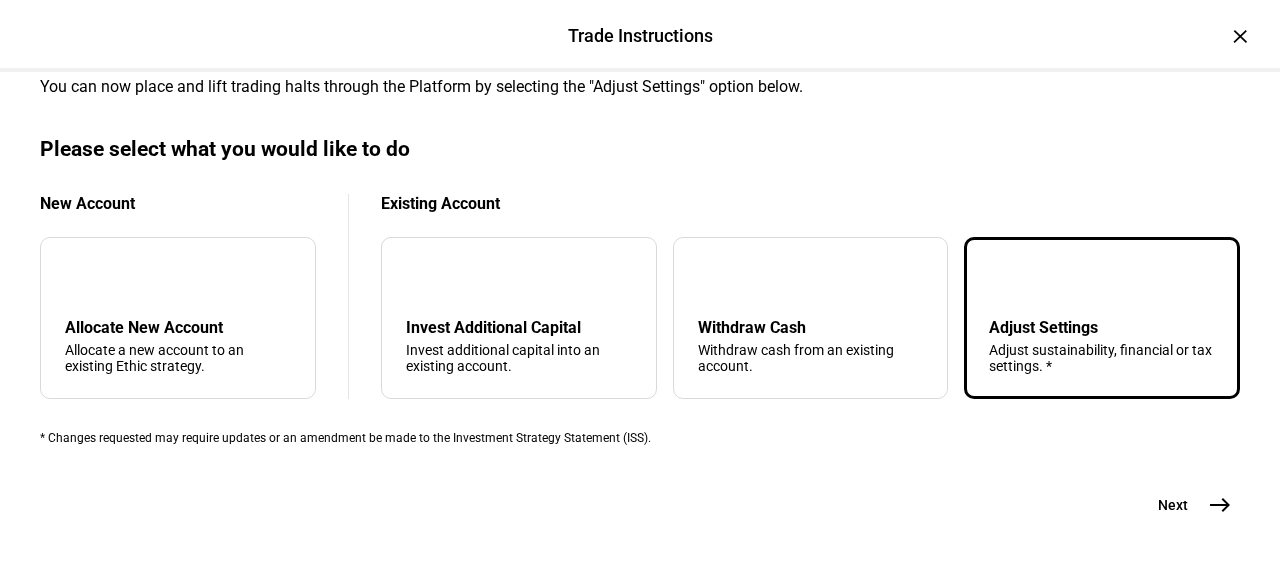 scroll, scrollTop: 1133, scrollLeft: 0, axis: vertical 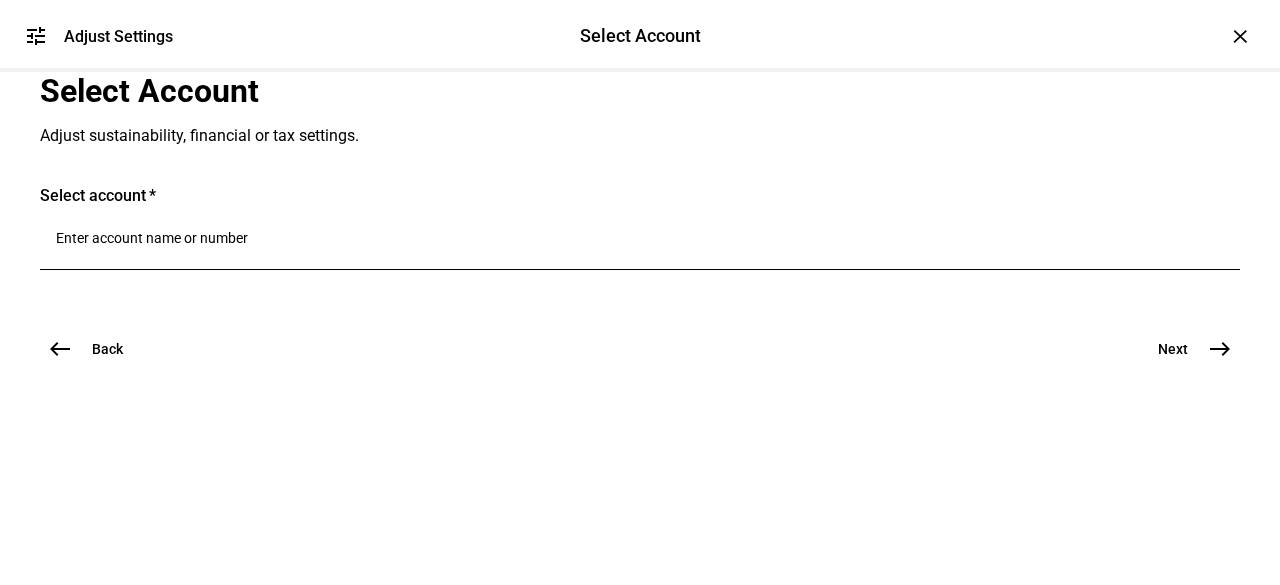 click at bounding box center [640, 238] 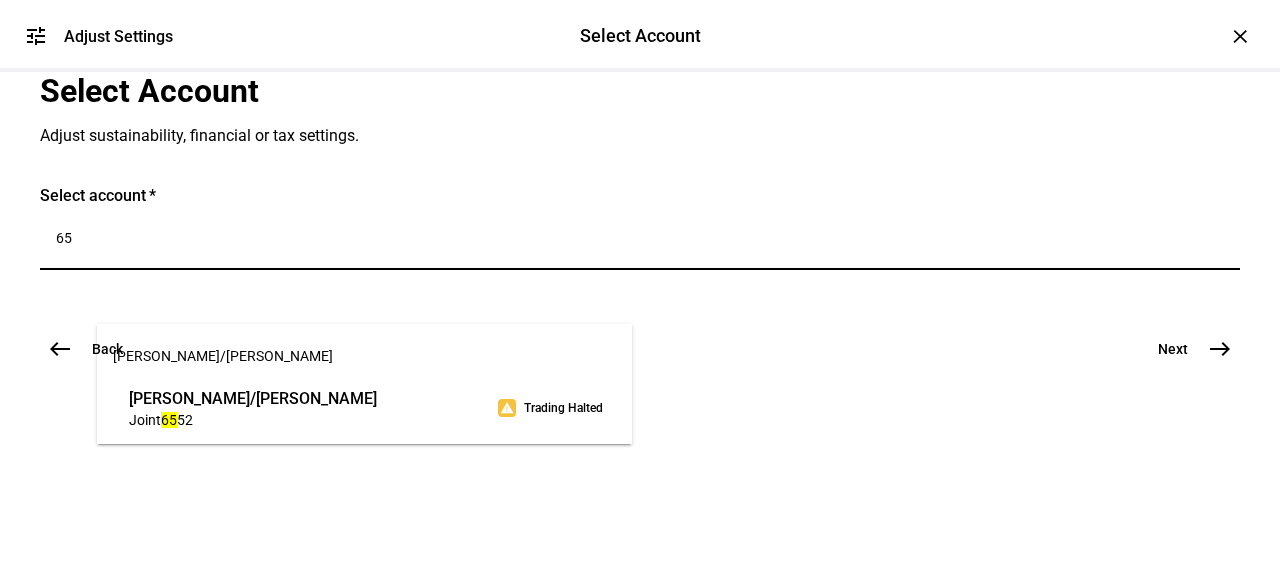 type on "65" 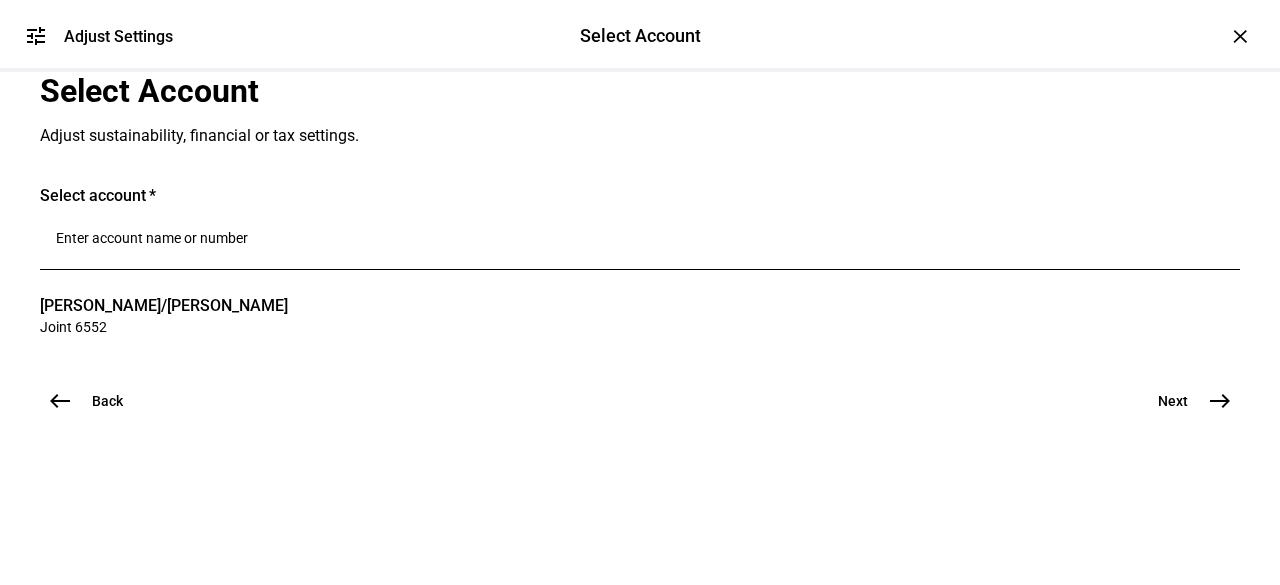 scroll, scrollTop: 255, scrollLeft: 0, axis: vertical 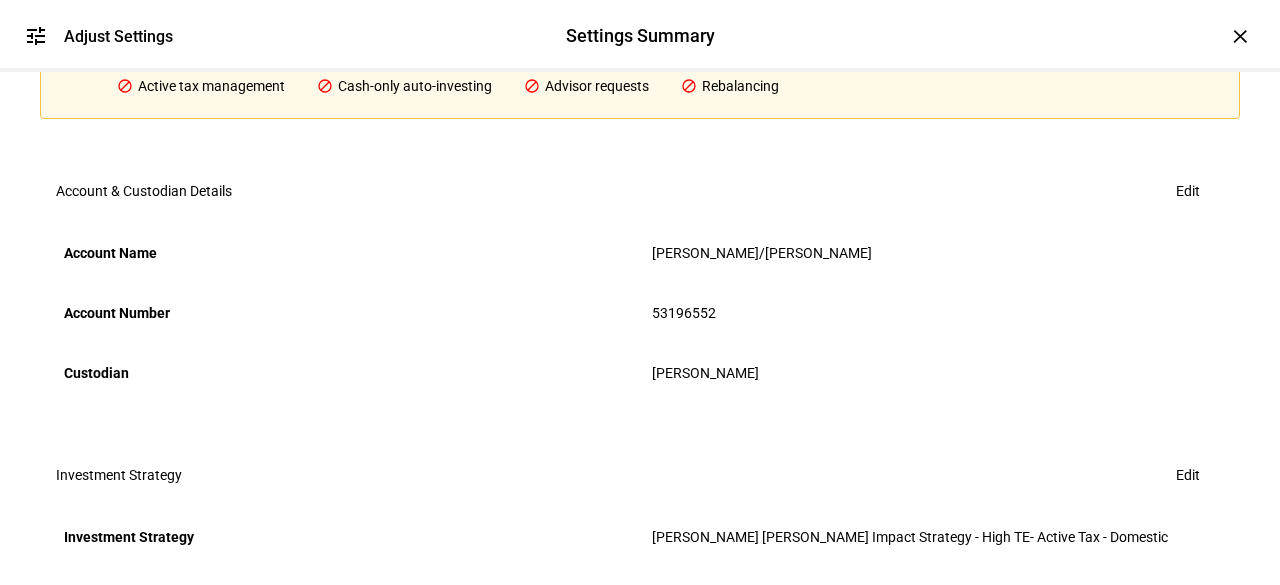 click on "Change Status" 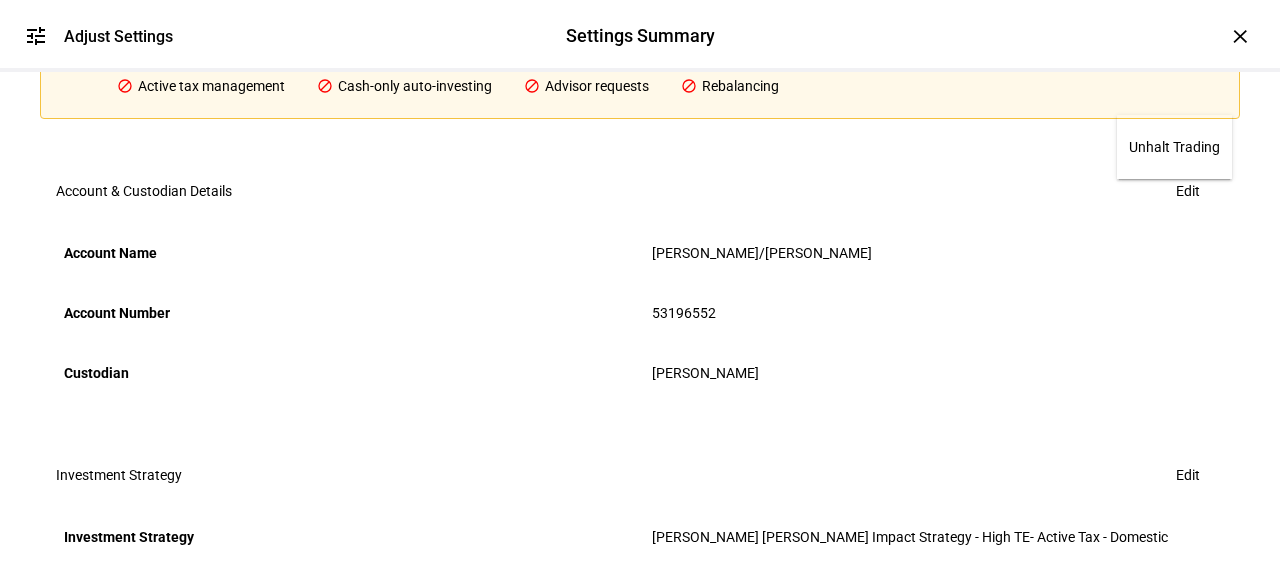 click at bounding box center (640, 292) 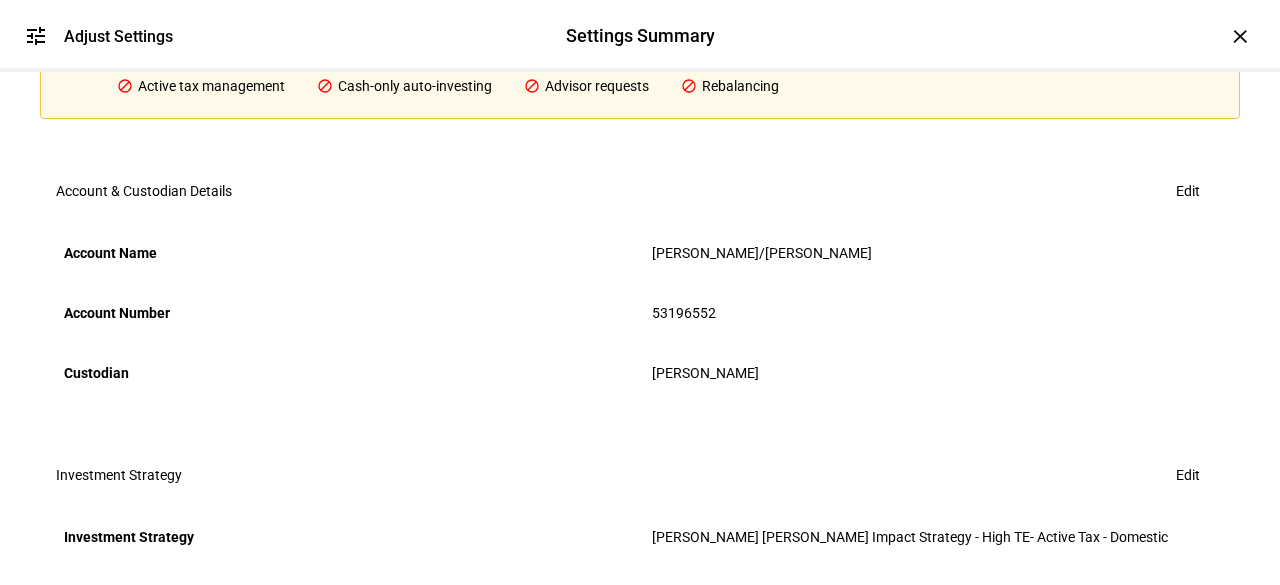 click on "Unhalt Trading" 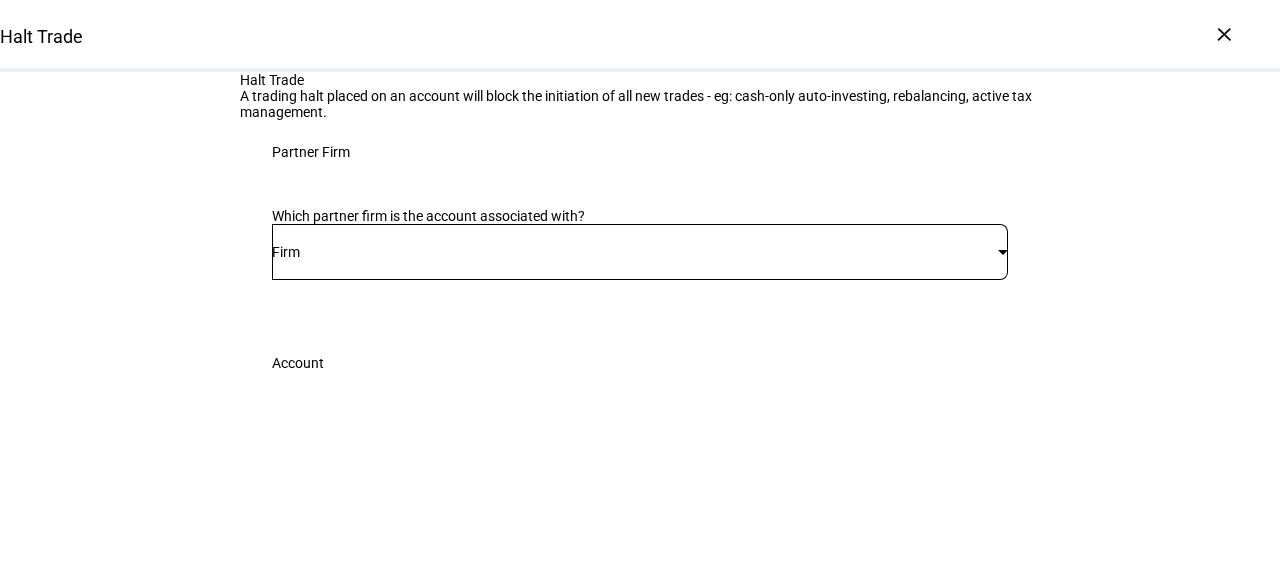 scroll, scrollTop: 0, scrollLeft: 0, axis: both 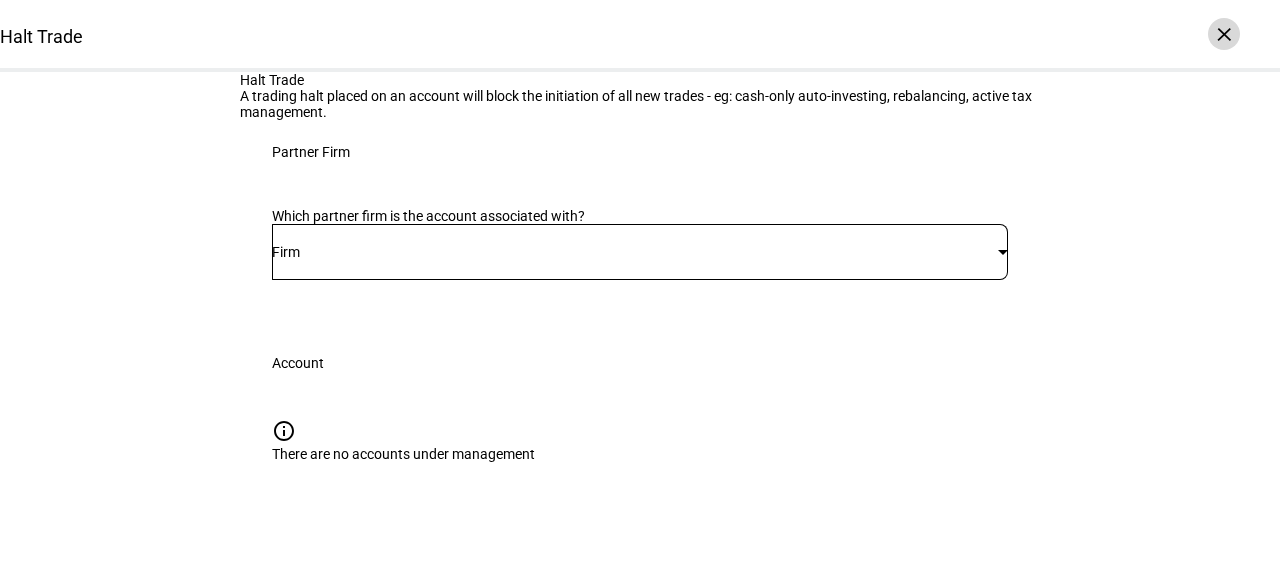 click on "×" 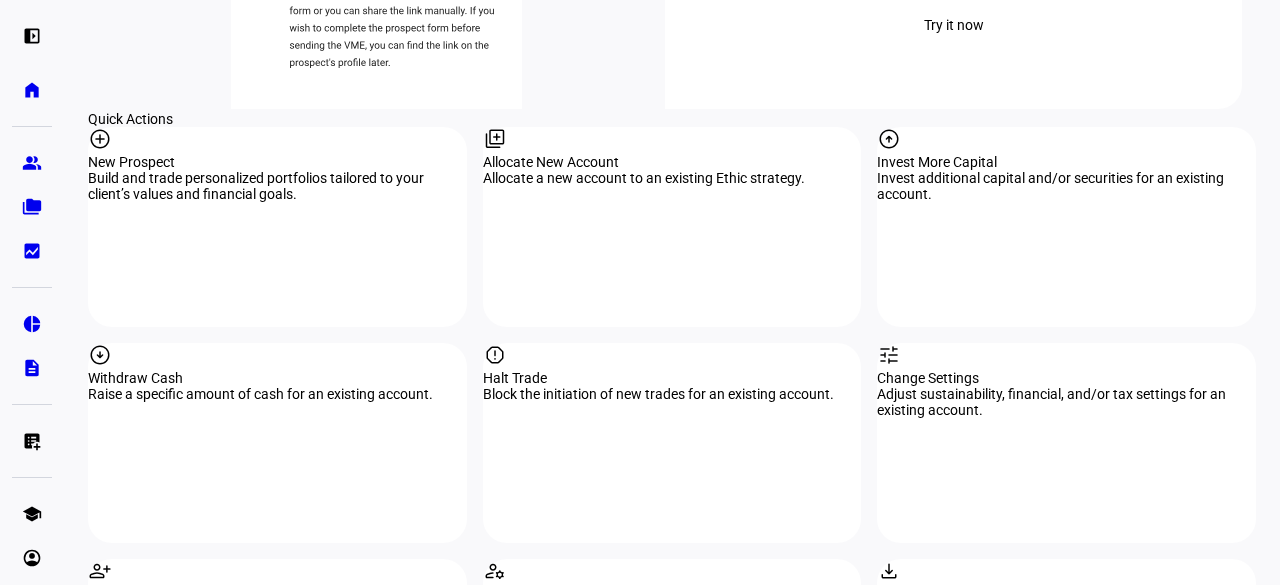 scroll, scrollTop: 1900, scrollLeft: 0, axis: vertical 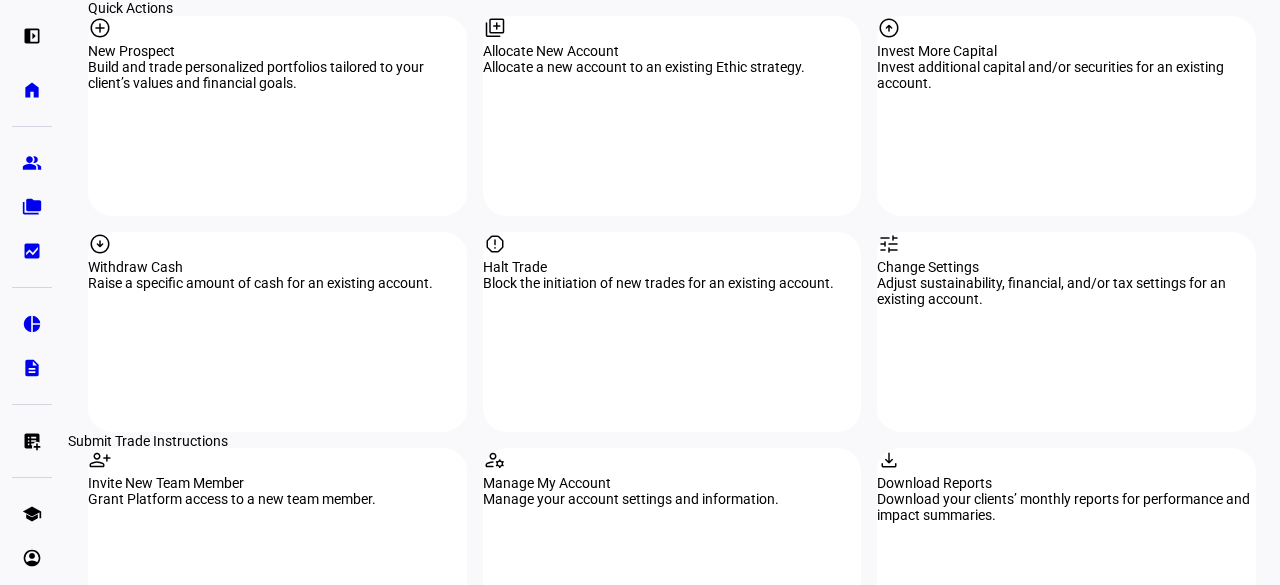click on "list_alt_add Submit Trade Instructions" at bounding box center (32, 441) 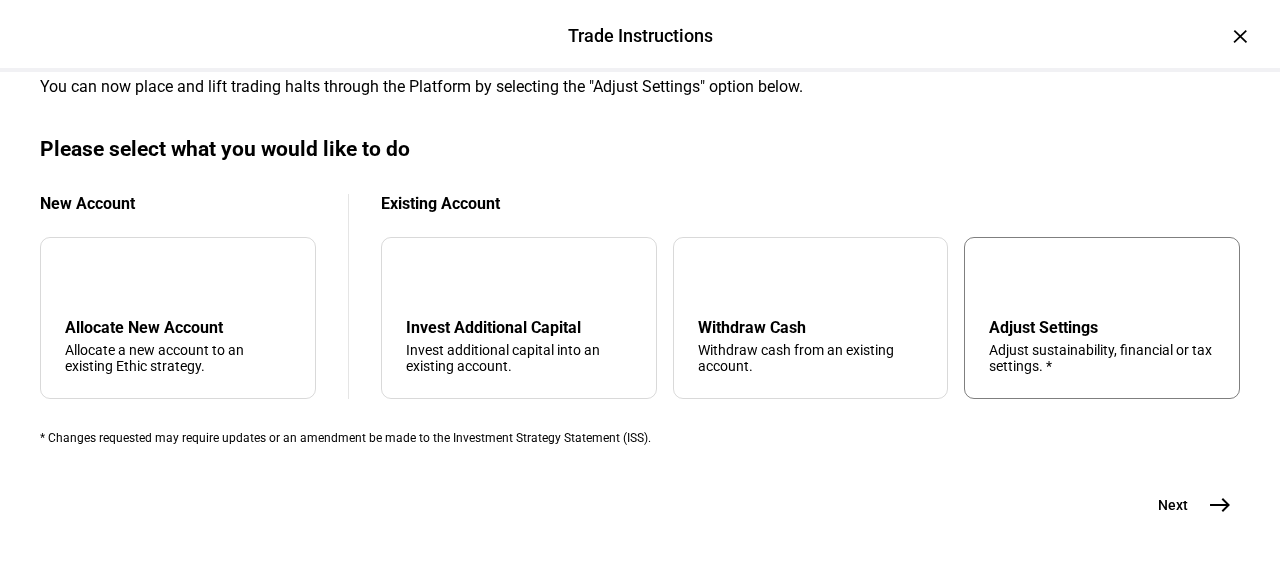 scroll, scrollTop: 1081, scrollLeft: 0, axis: vertical 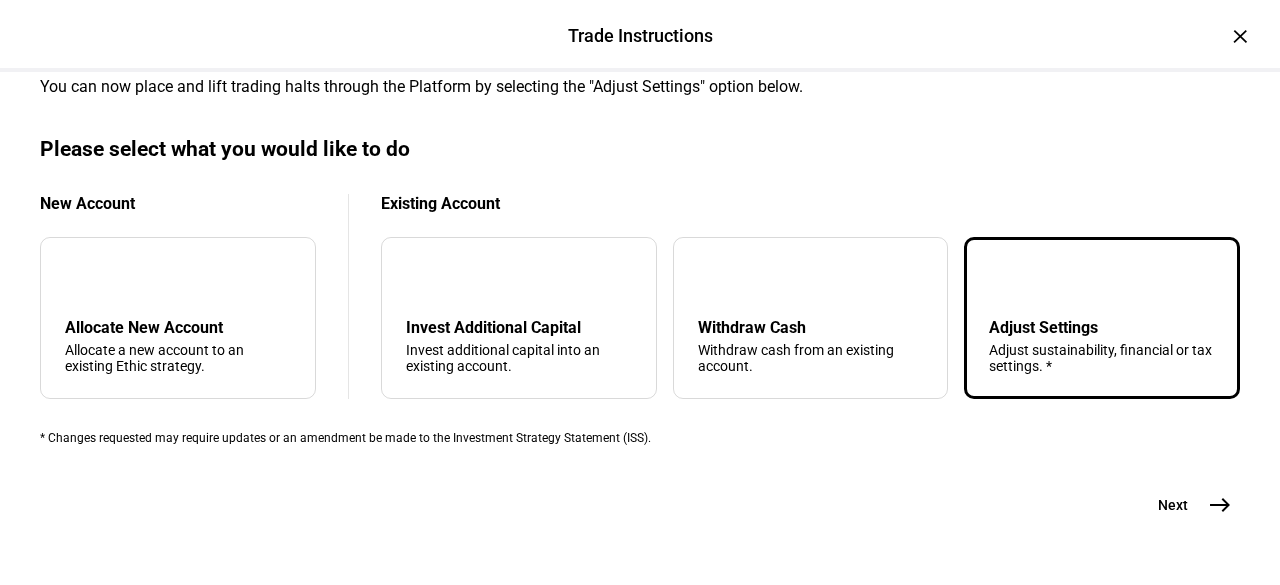 click on "east" at bounding box center [1220, 505] 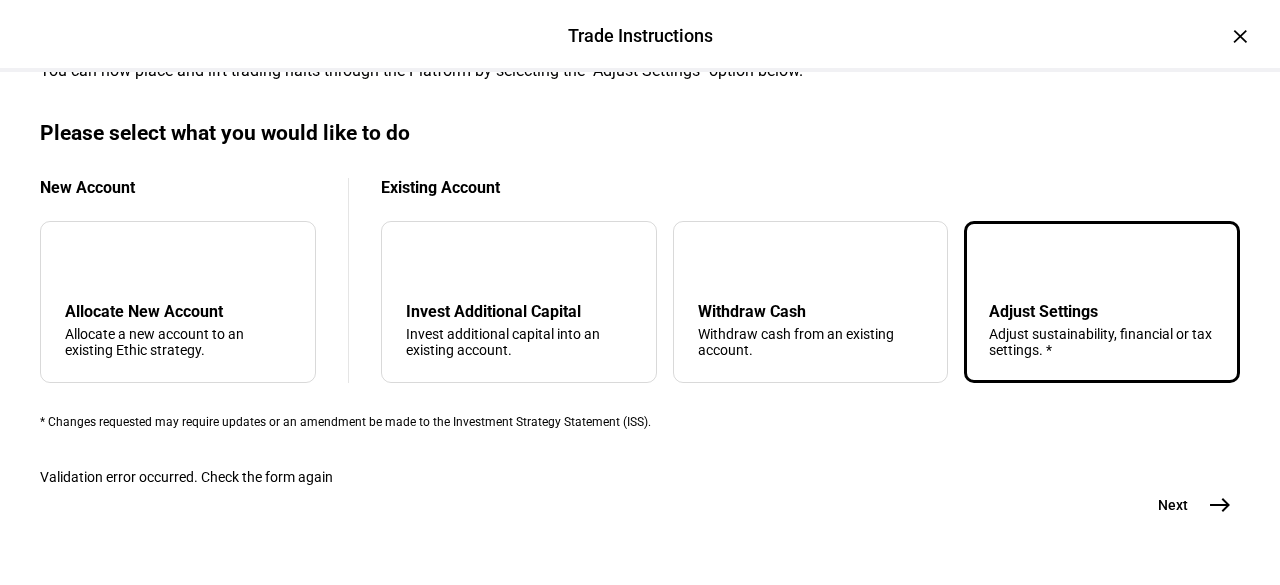 click on "east" at bounding box center [1220, 505] 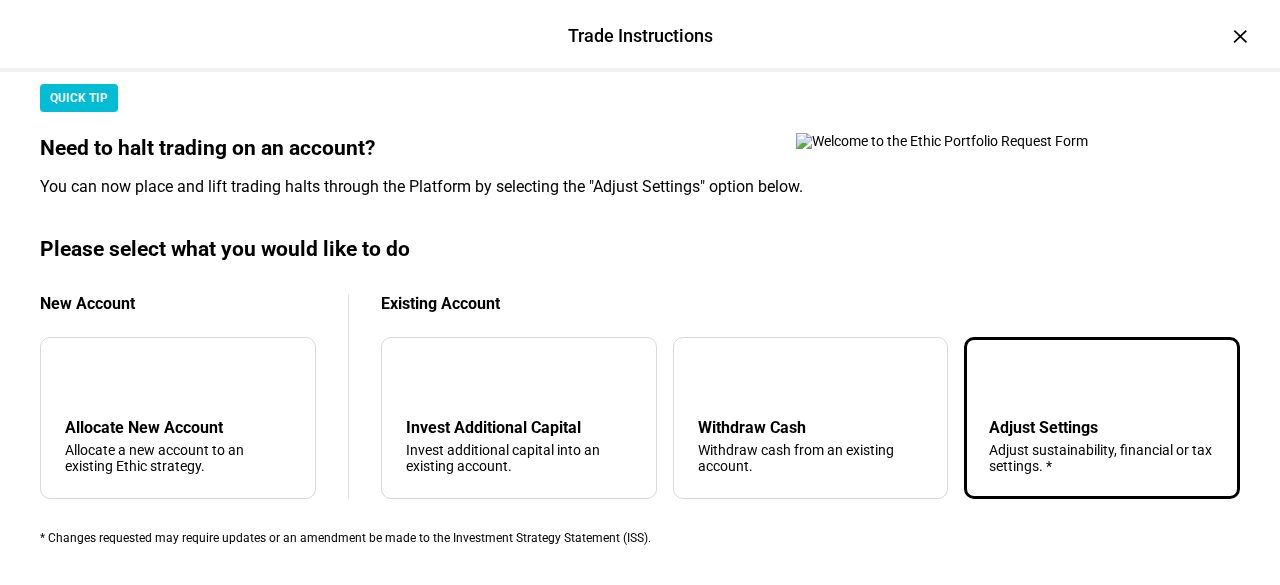 click at bounding box center (640, -7) 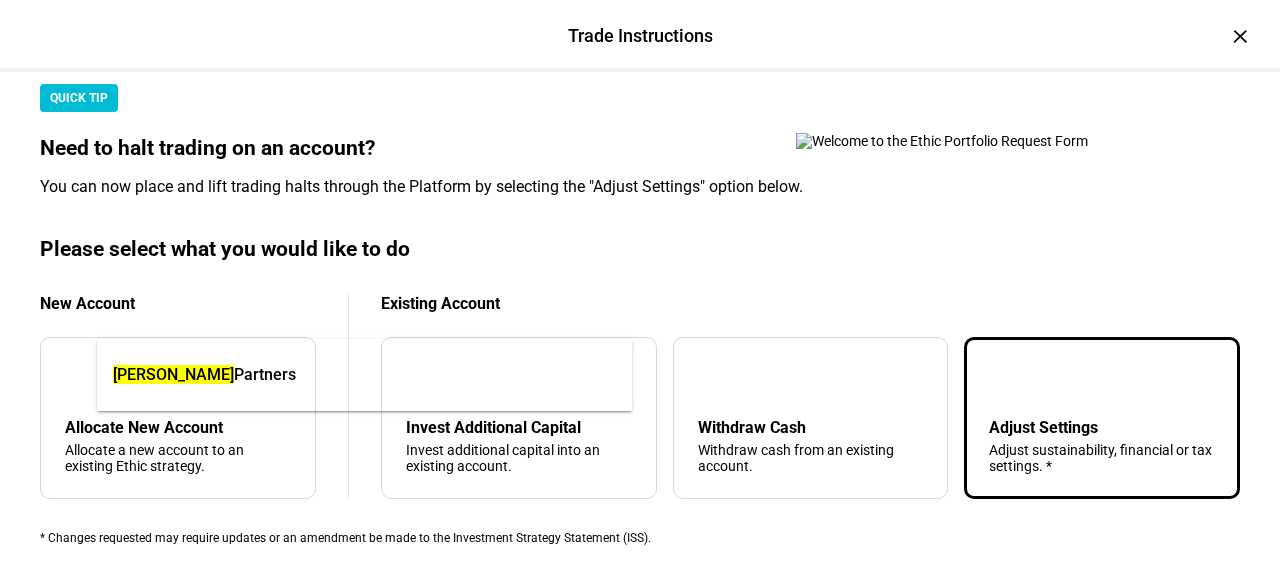 type on "nilsine" 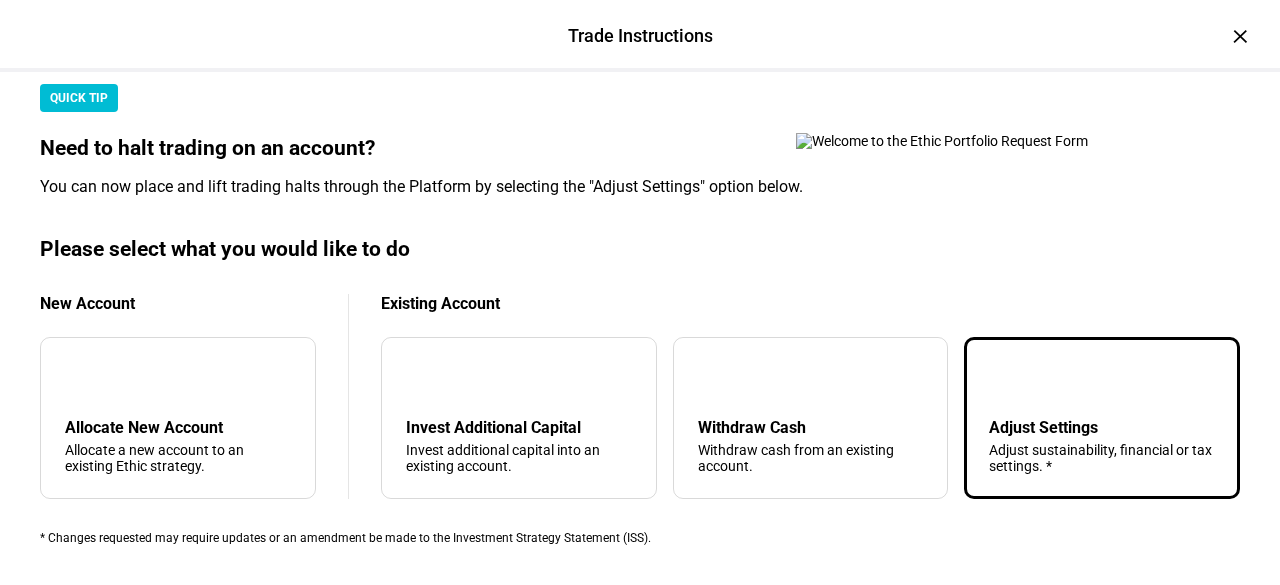 type 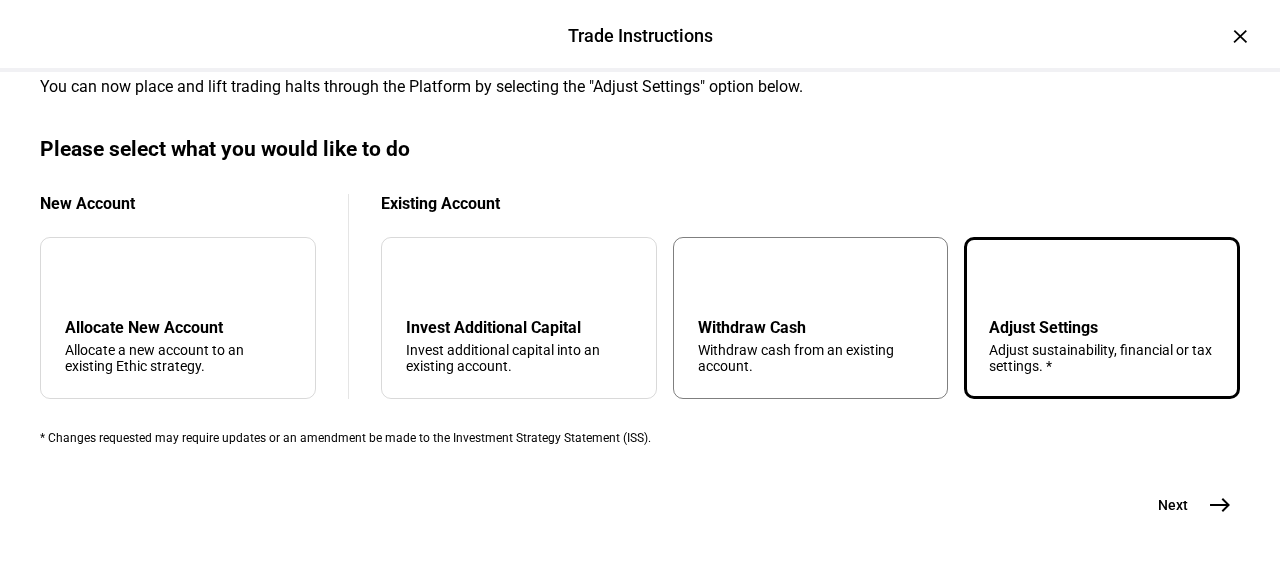 scroll, scrollTop: 1081, scrollLeft: 0, axis: vertical 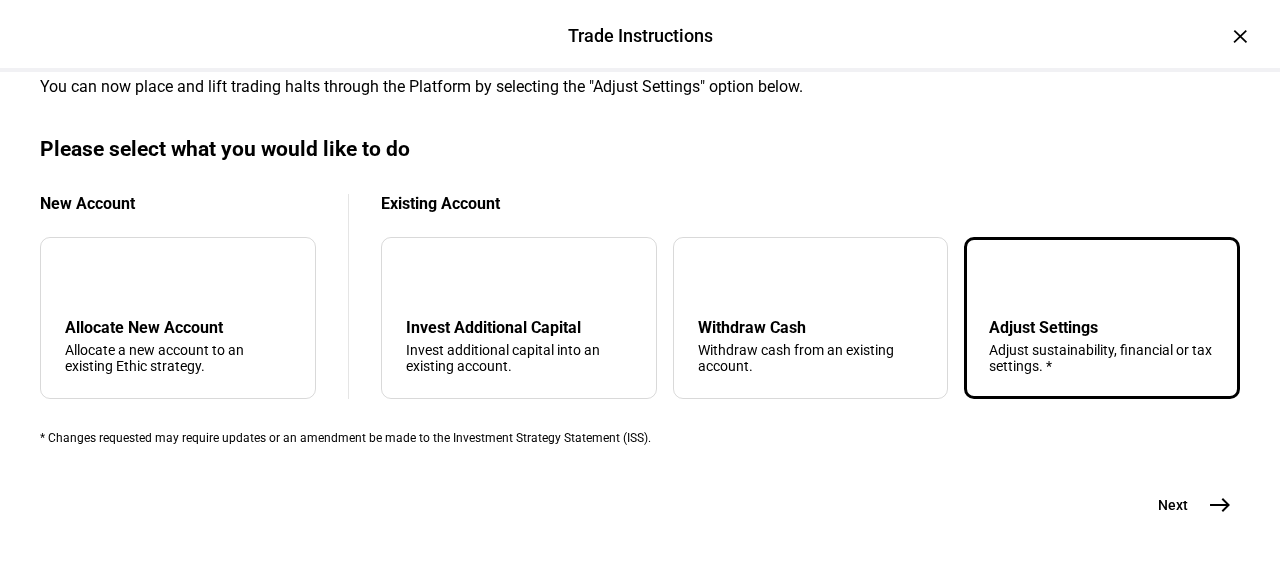 click on "east" at bounding box center (1220, 505) 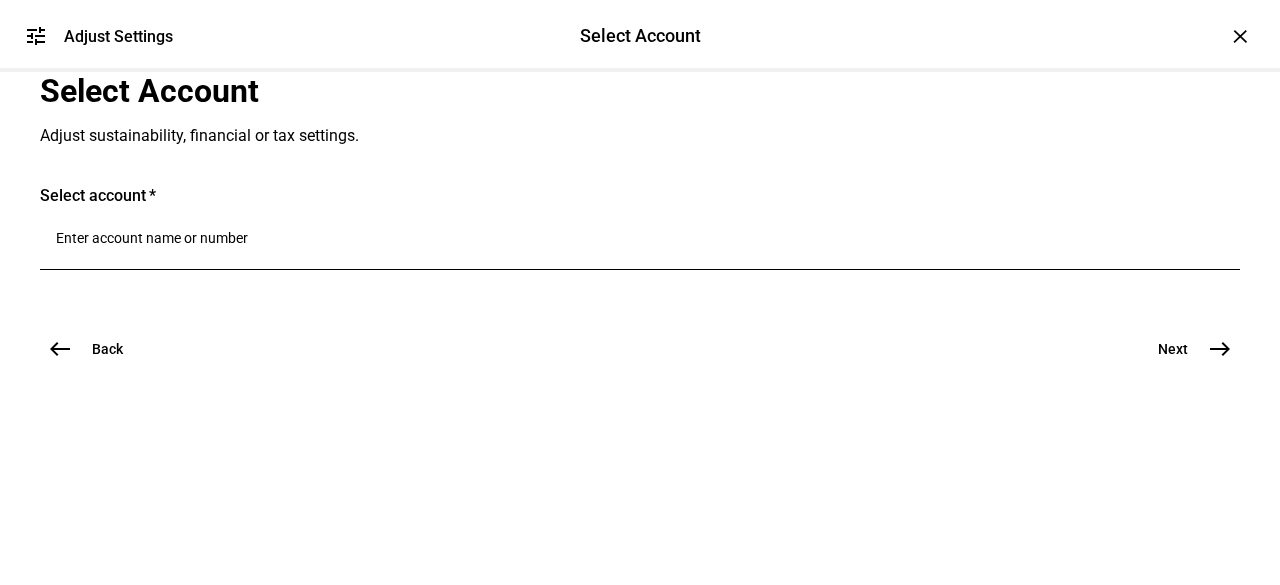 scroll, scrollTop: 100, scrollLeft: 0, axis: vertical 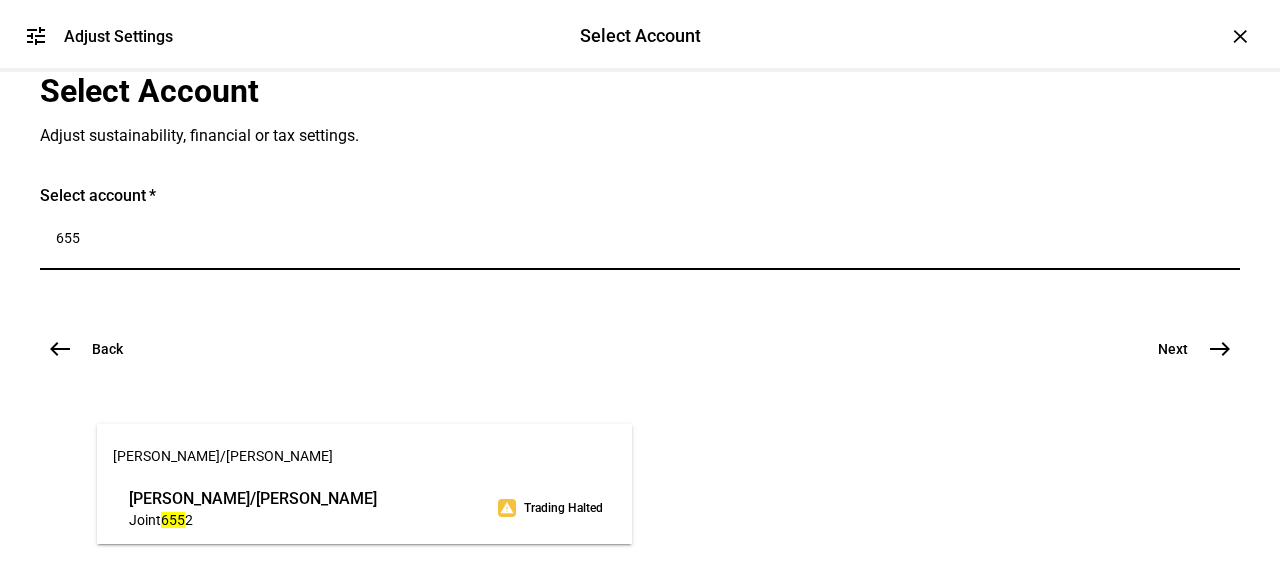 type on "655" 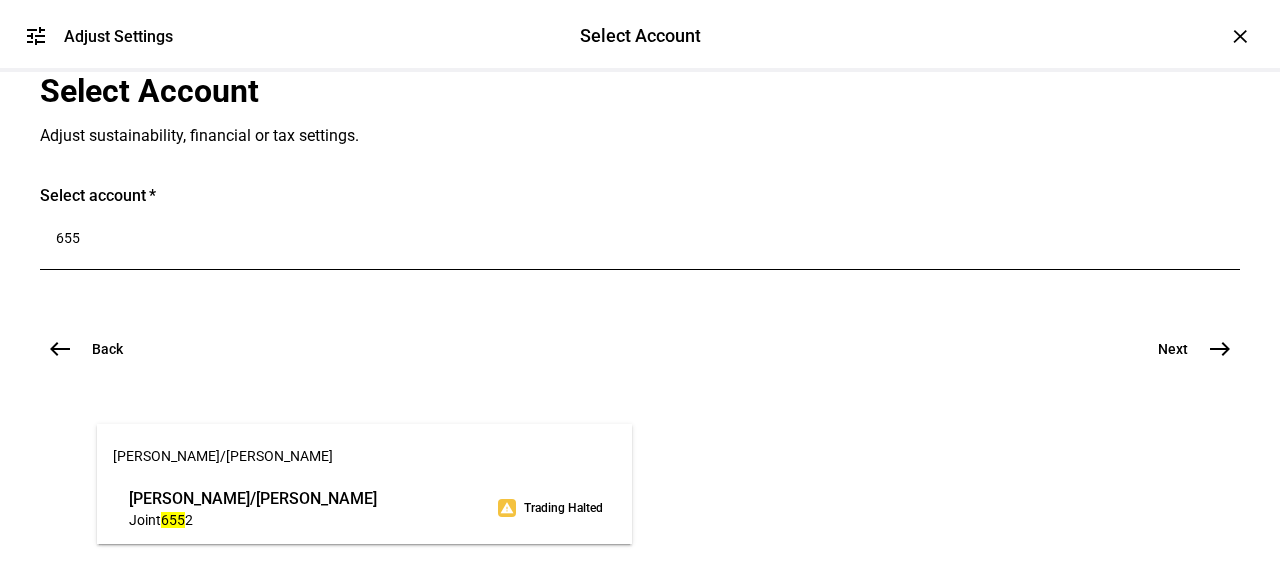 click on "Joint  655 2" at bounding box center [253, 519] 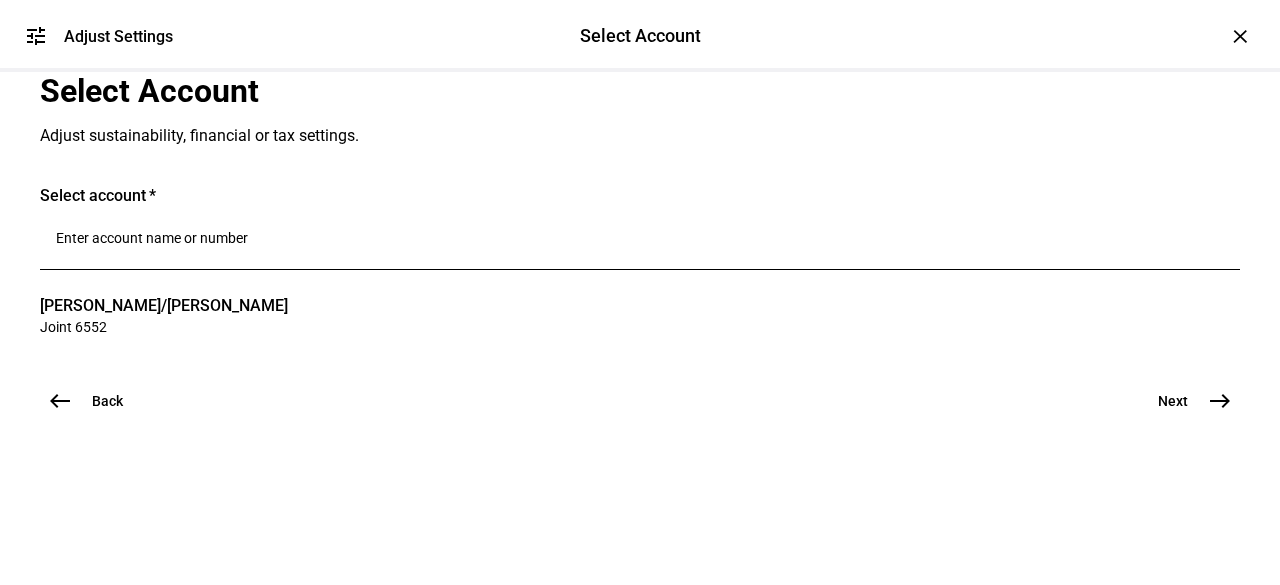scroll, scrollTop: 255, scrollLeft: 0, axis: vertical 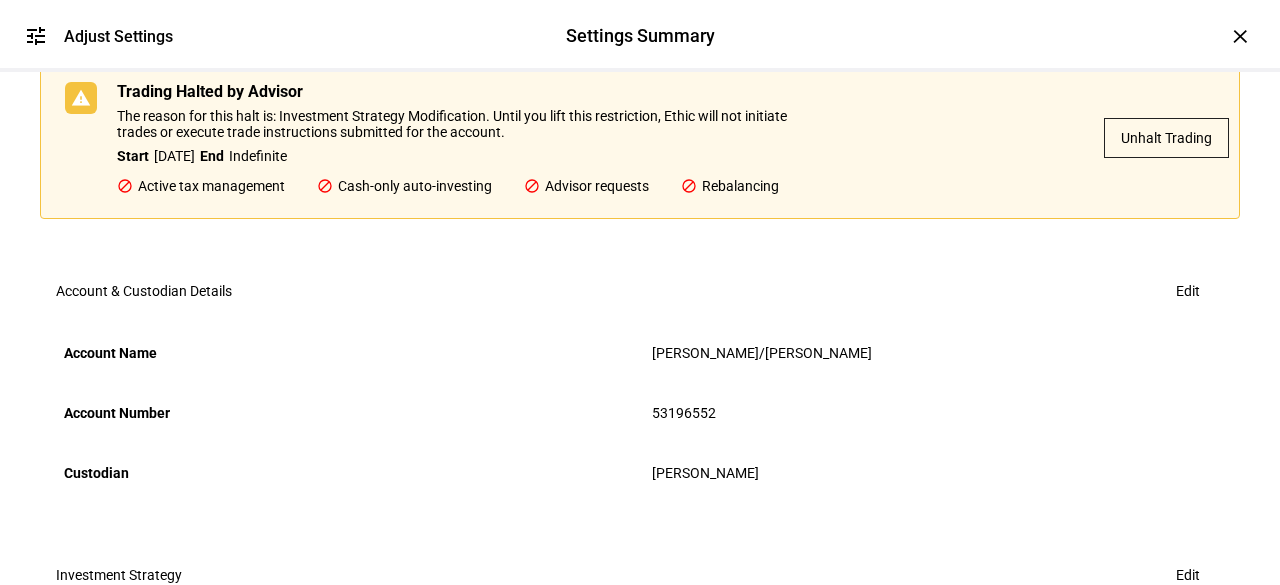 click on "Change Status" 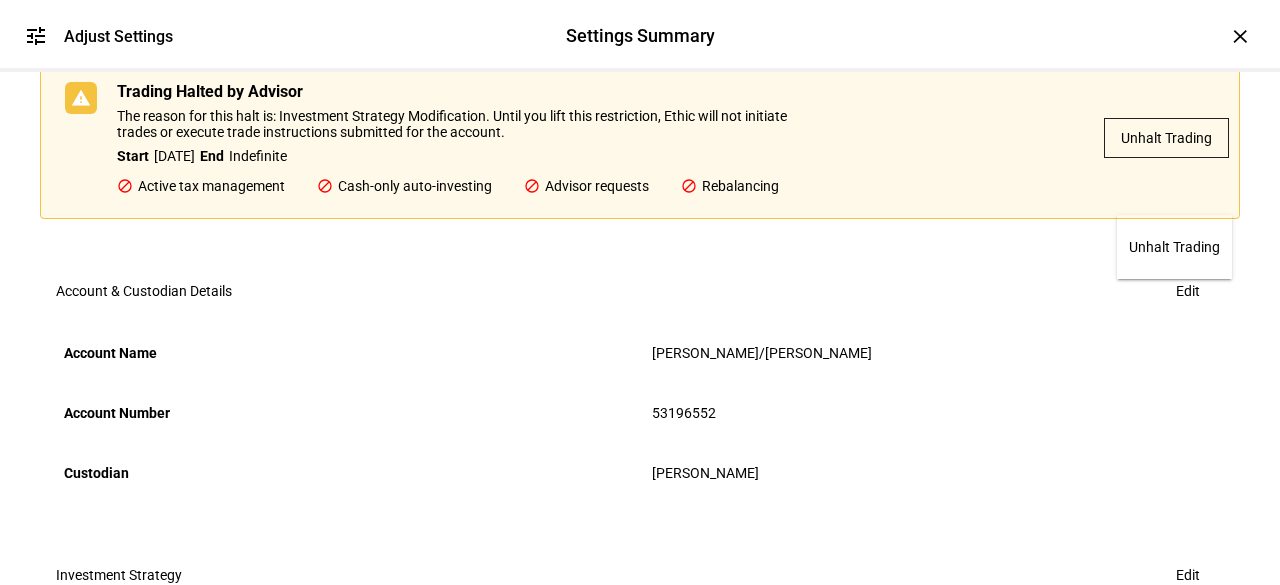 click on "Unhalt Trading" at bounding box center (1174, 247) 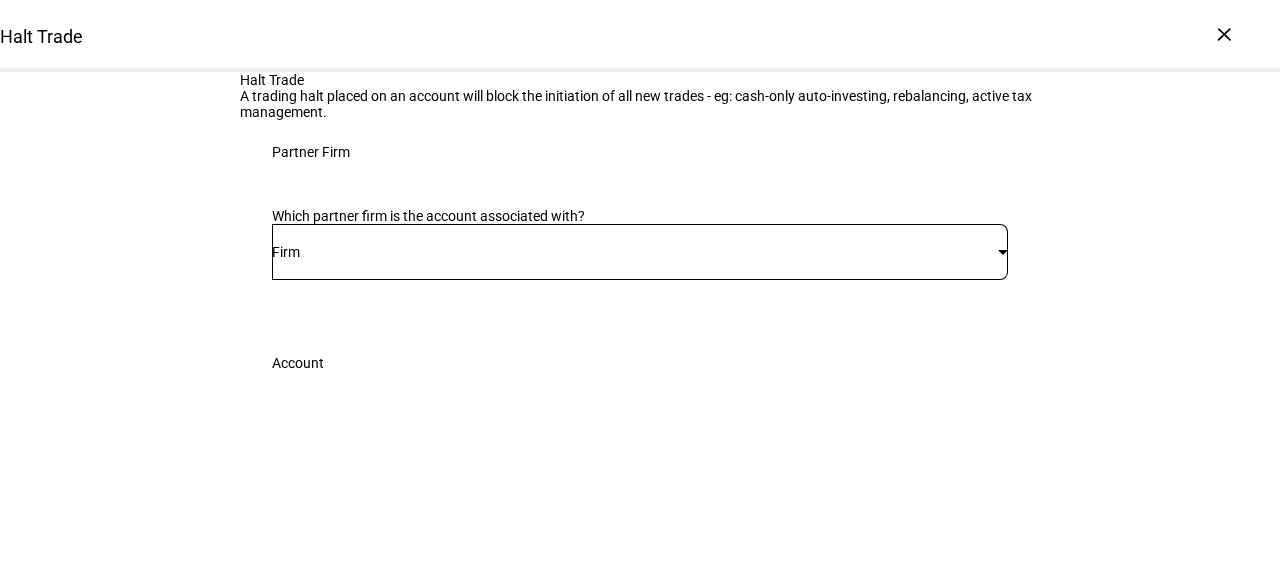 scroll, scrollTop: 200, scrollLeft: 0, axis: vertical 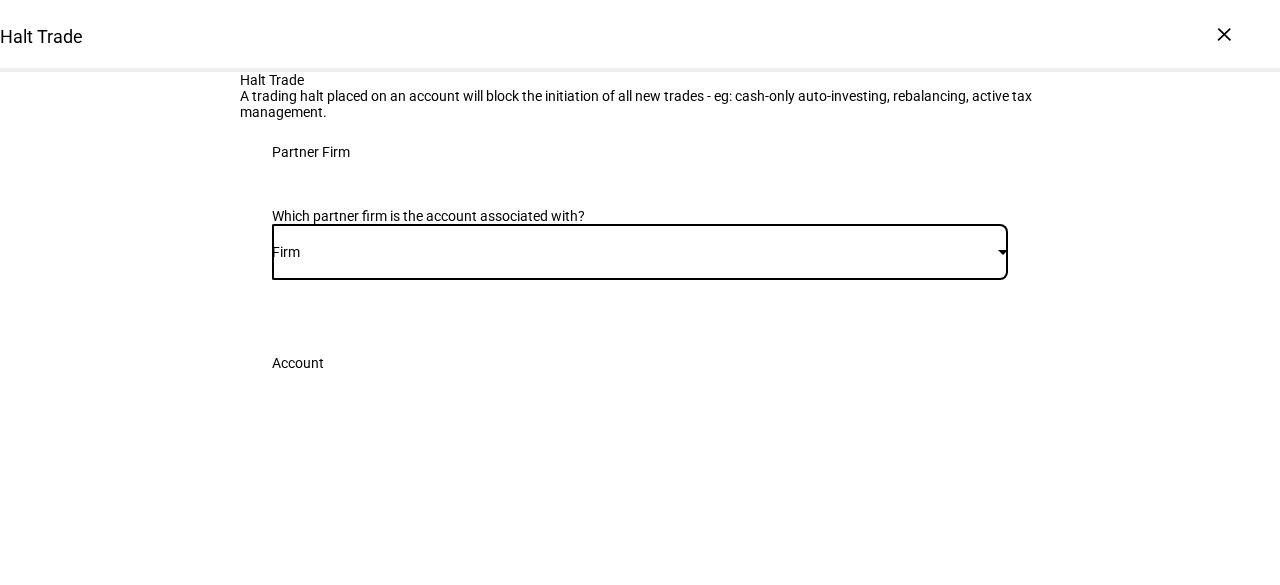 click on "Firm" at bounding box center (635, 252) 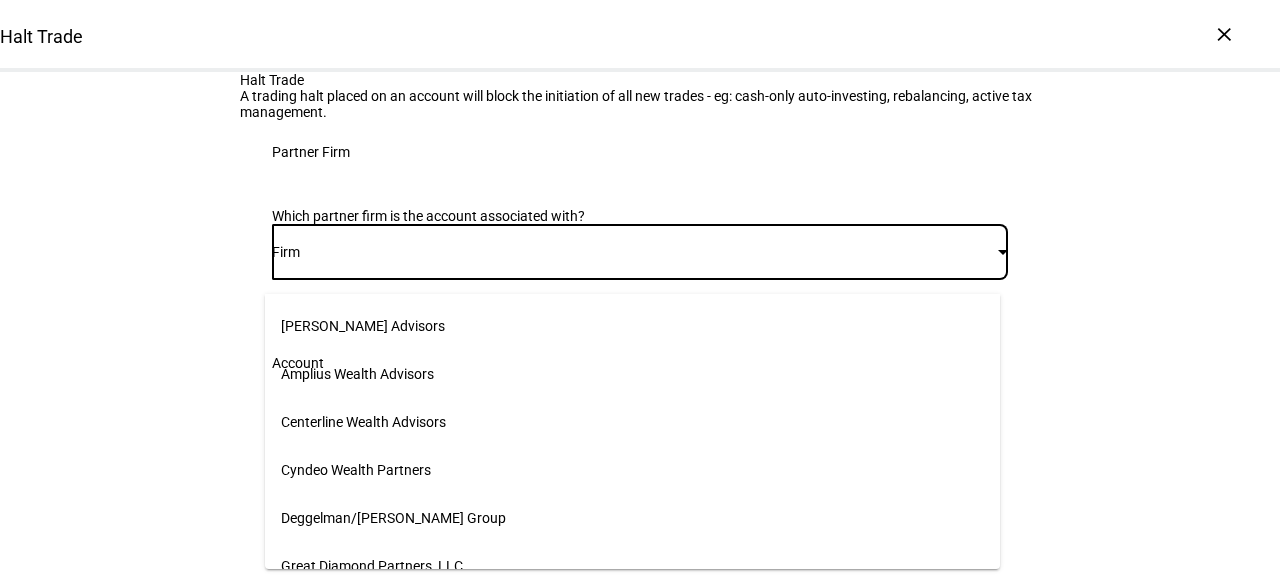 scroll, scrollTop: 205, scrollLeft: 0, axis: vertical 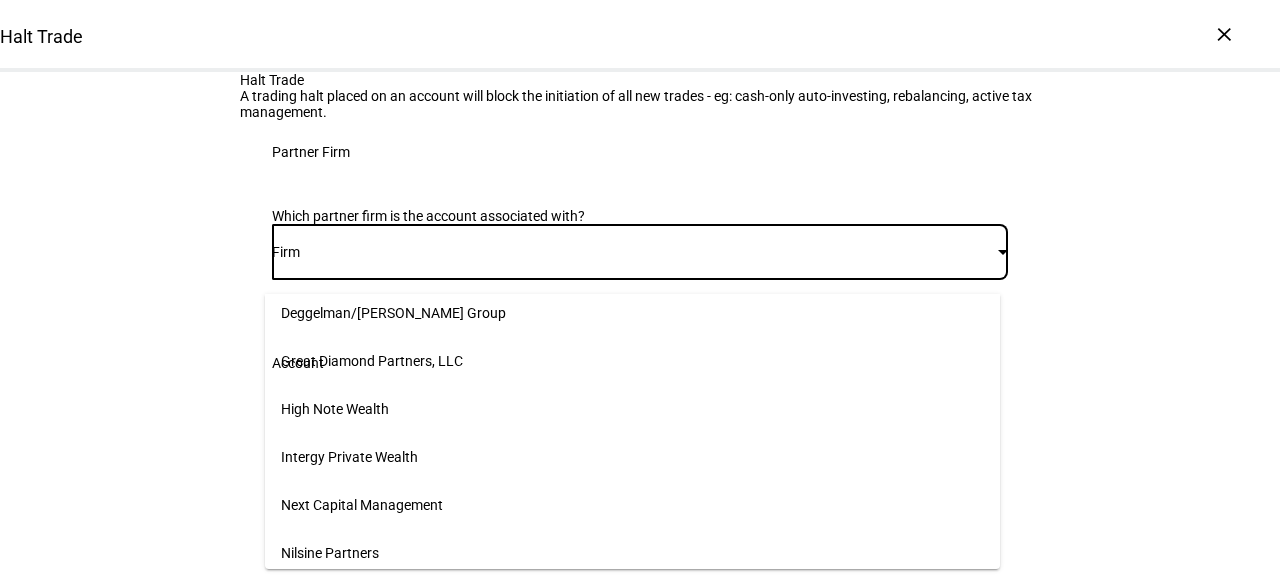 click on "Nilsine Partners" at bounding box center [330, 553] 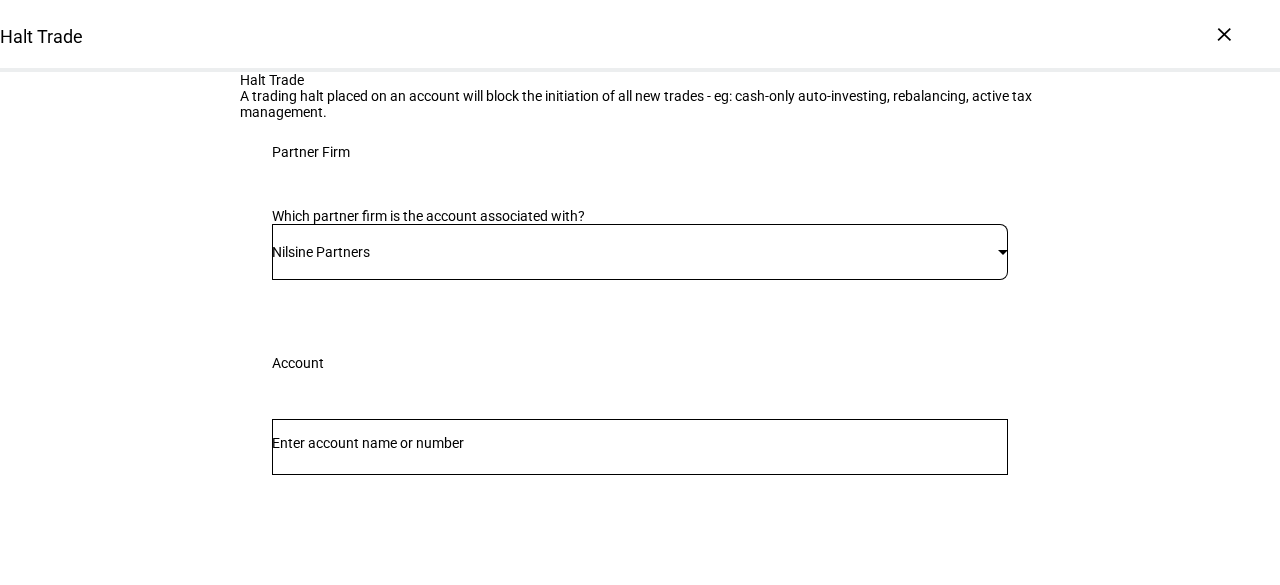 scroll, scrollTop: 255, scrollLeft: 0, axis: vertical 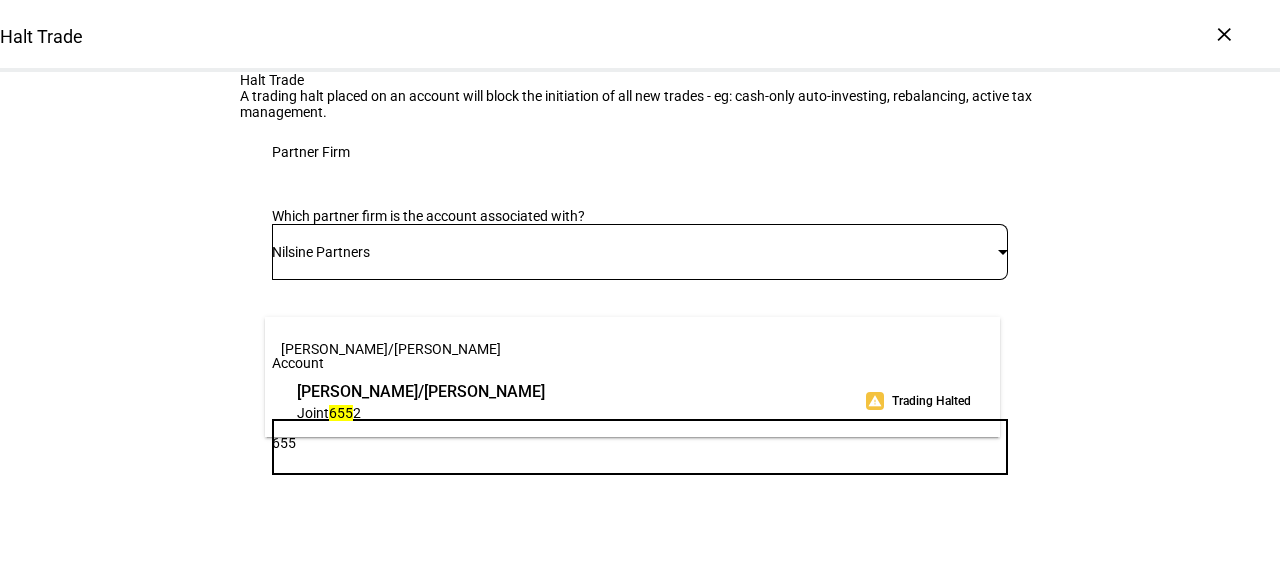 type on "655" 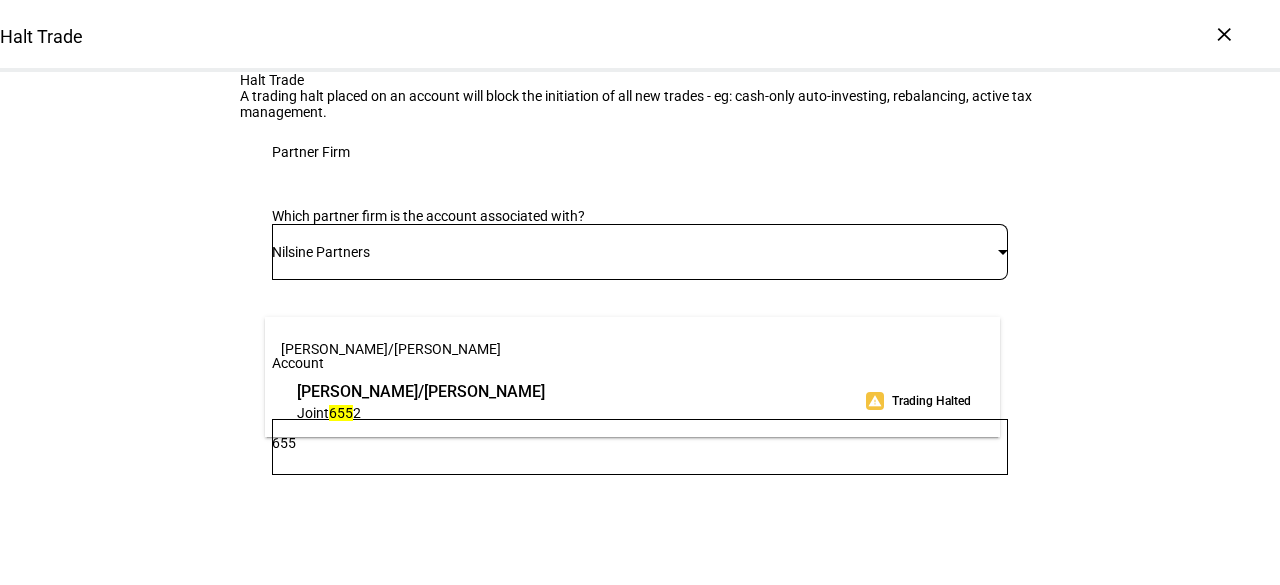 drag, startPoint x: 427, startPoint y: 423, endPoint x: 436, endPoint y: 417, distance: 10.816654 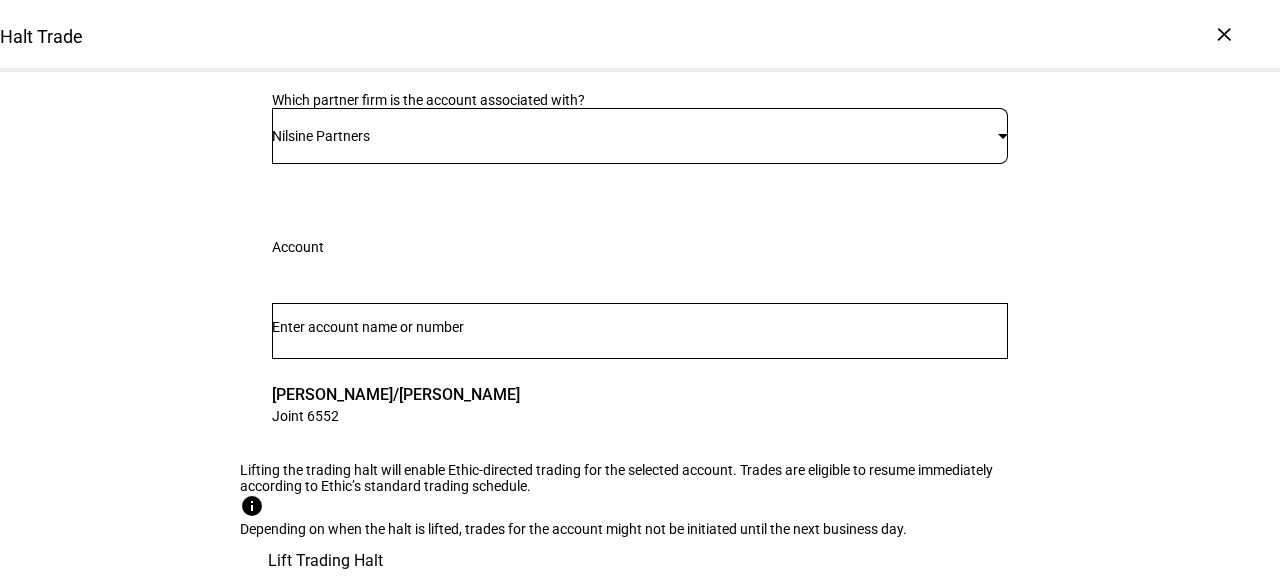 scroll, scrollTop: 555, scrollLeft: 0, axis: vertical 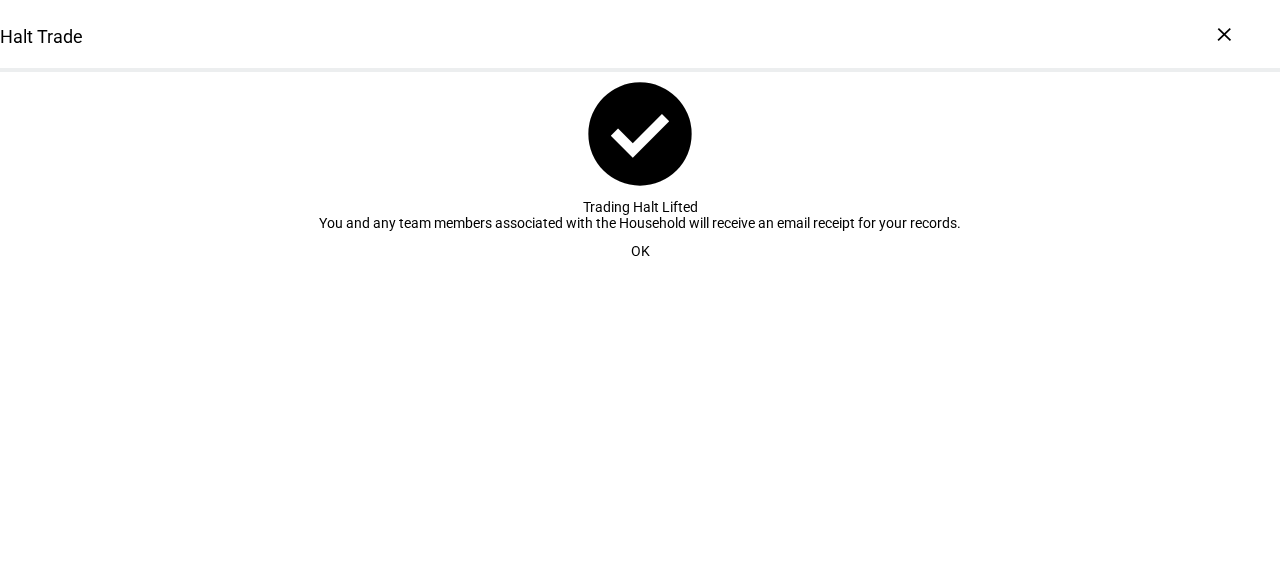 click 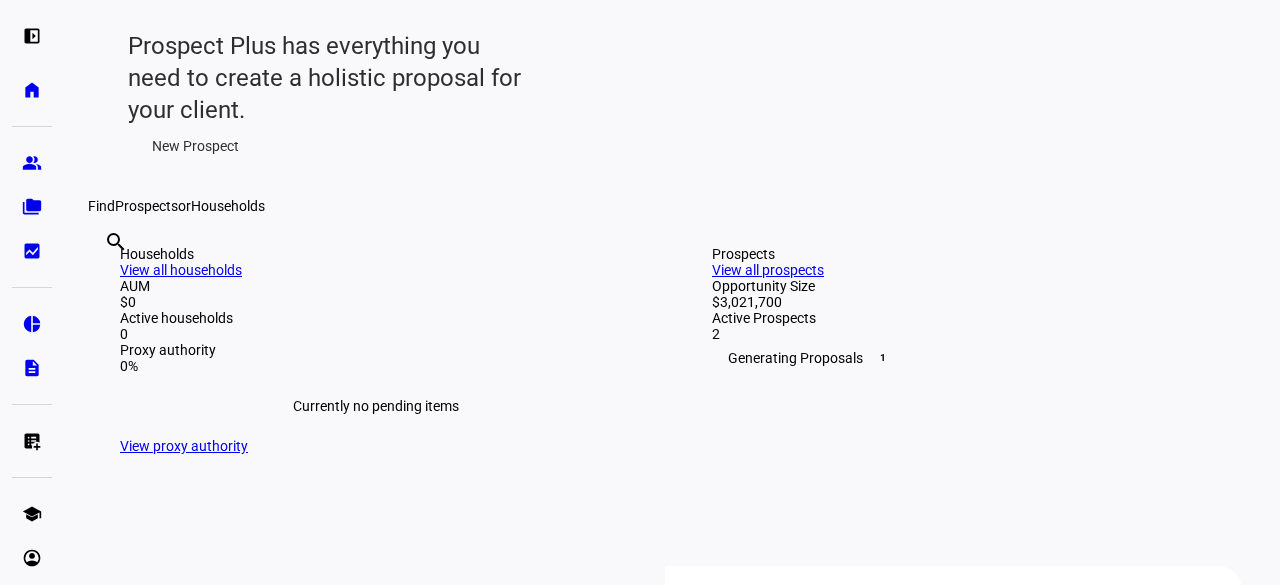 scroll, scrollTop: 500, scrollLeft: 0, axis: vertical 